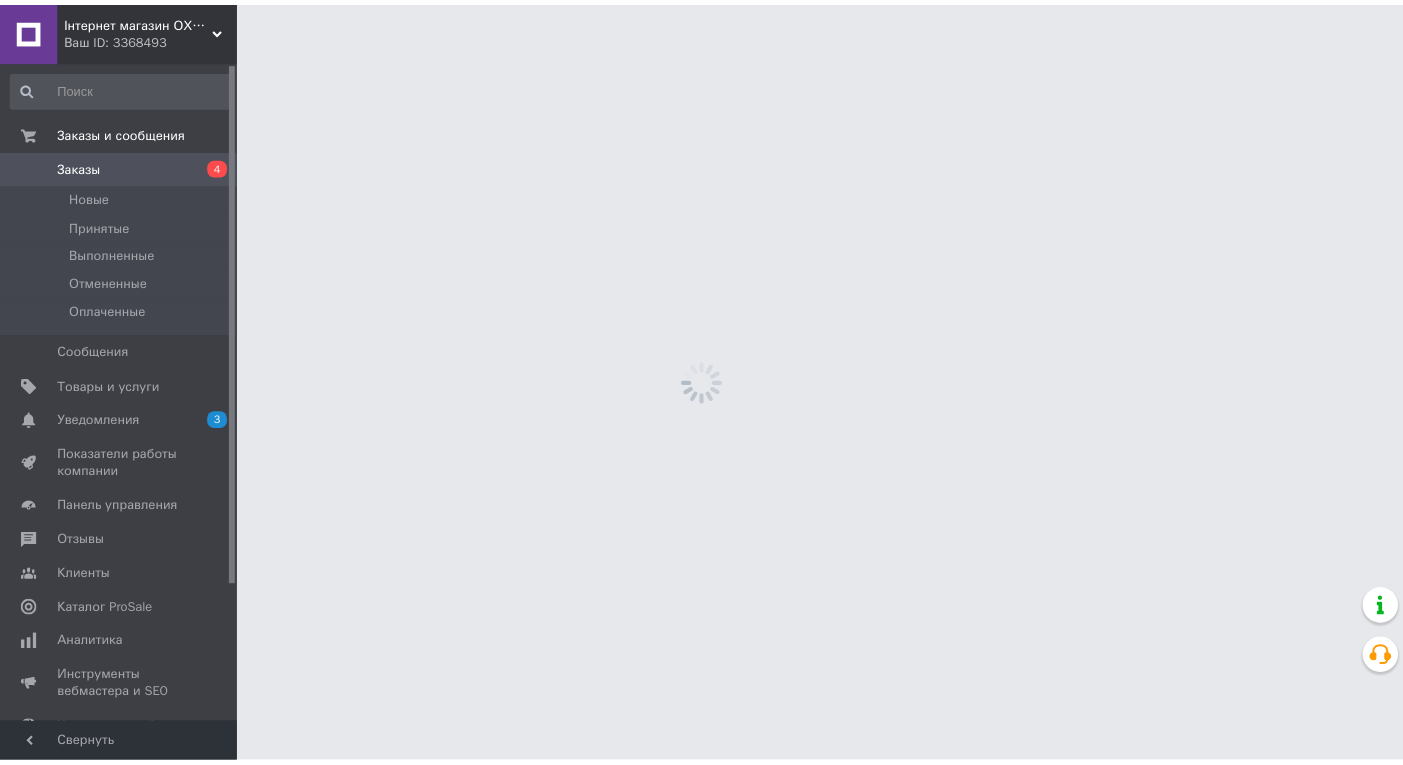 scroll, scrollTop: 0, scrollLeft: 0, axis: both 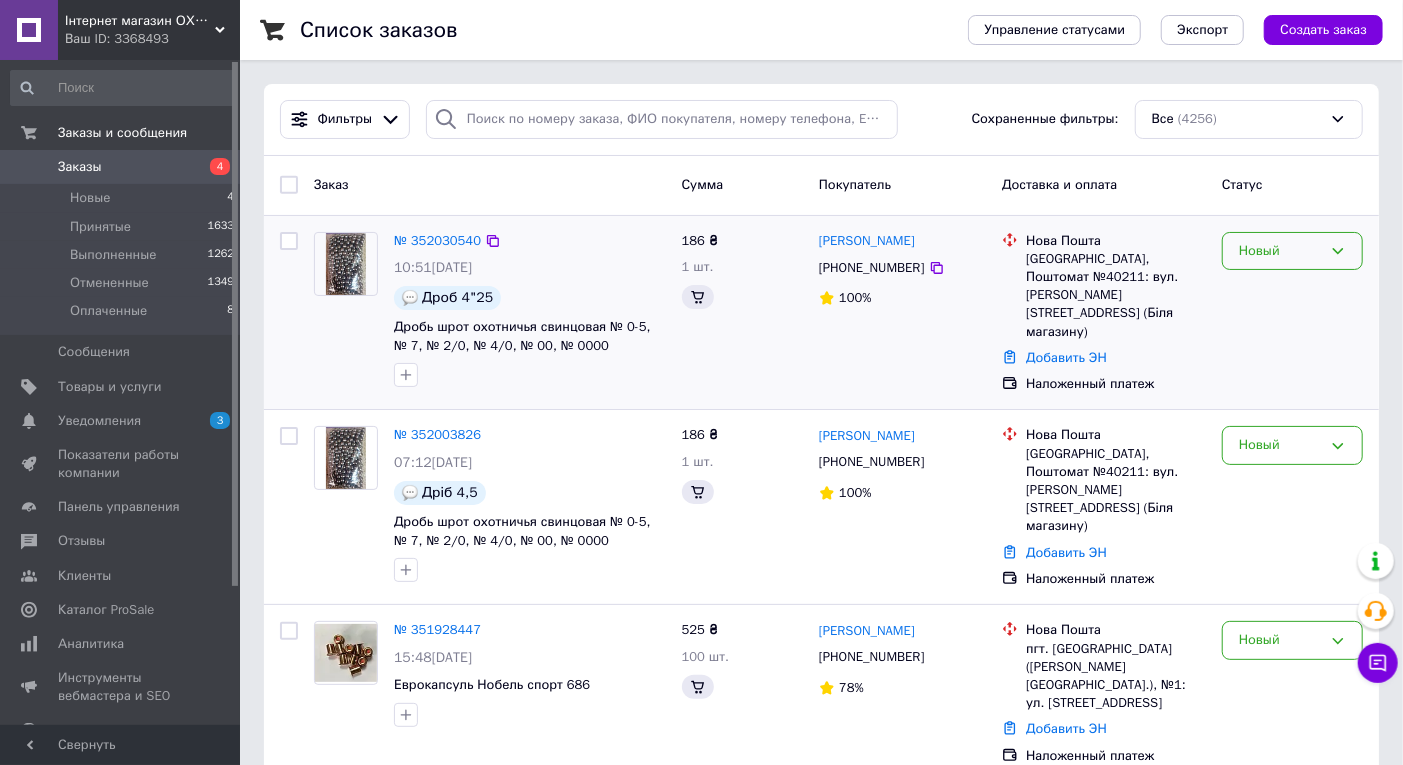 click on "Новый" at bounding box center [1280, 251] 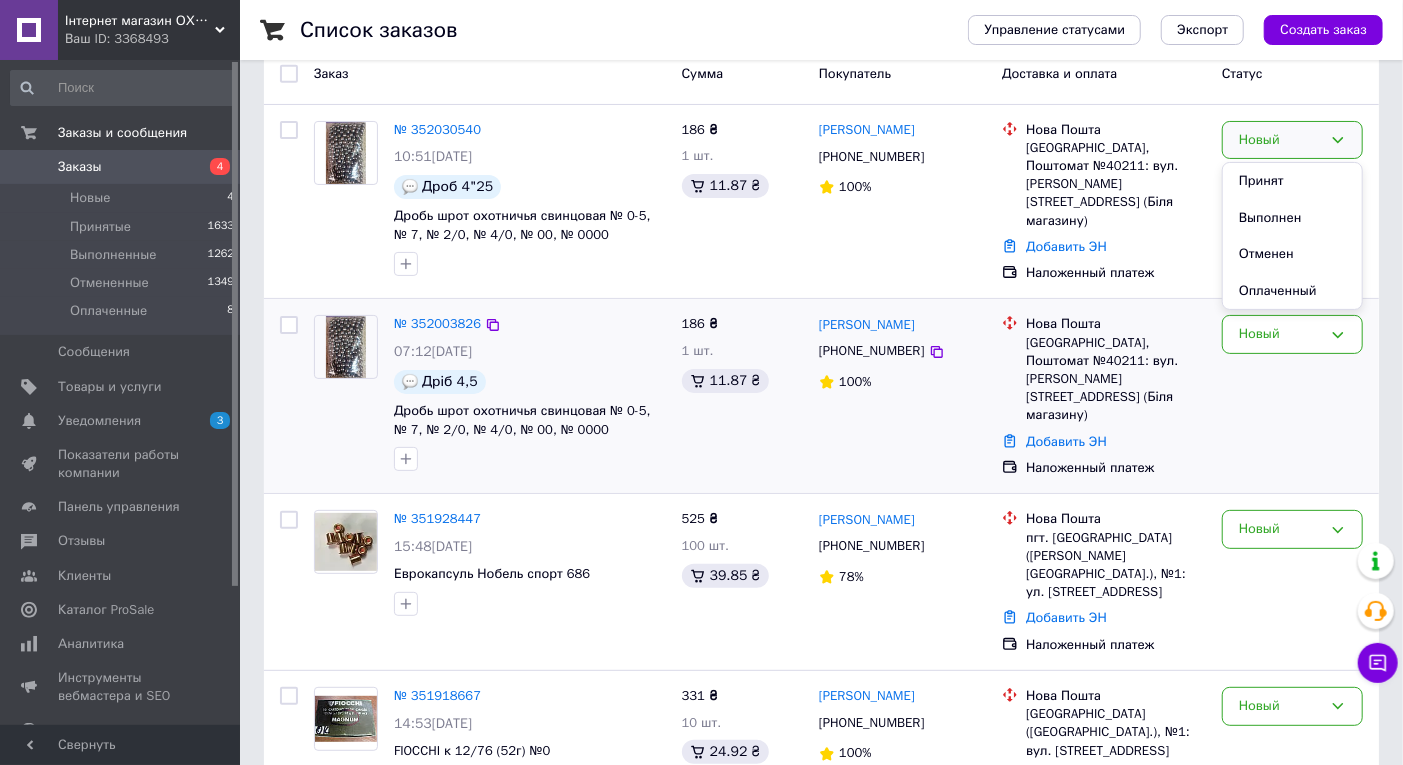 scroll, scrollTop: 222, scrollLeft: 0, axis: vertical 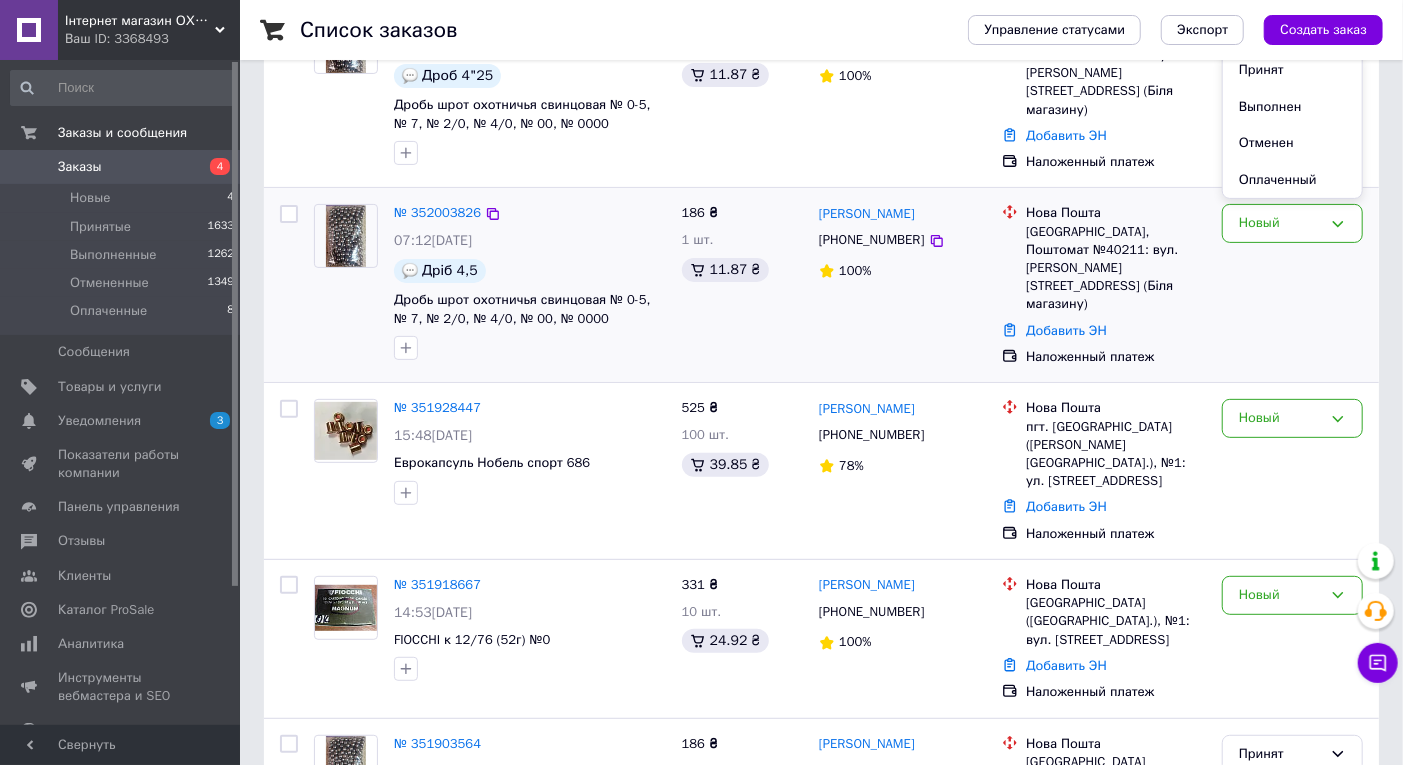 click on "№ 352003826 07:12, 10.07.2025 Дріб 4,5 Дробь шрот охотничья свинцовая № 0-5, № 7, № 2/0, № 4/0, № 00, № 0000 186 ₴ 1 шт. 11.87 ₴ анатолий Шпилюк +380686285262 100% Нова Пошта Краматорськ, Поштомат №40211: вул. Михайла Петренка, 3 (Біля магазину) Добавить ЭН Наложенный платеж Новый" at bounding box center (821, 285) 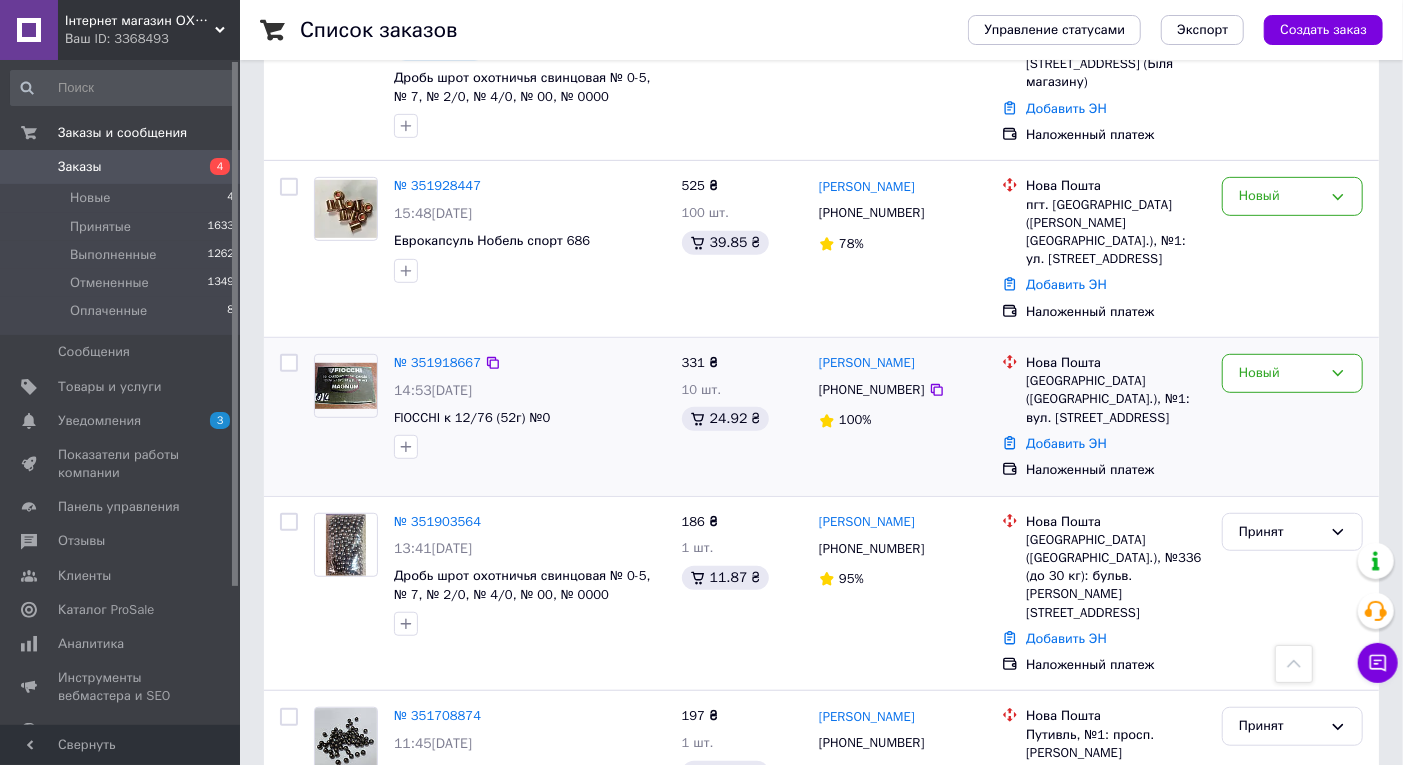 scroll, scrollTop: 333, scrollLeft: 0, axis: vertical 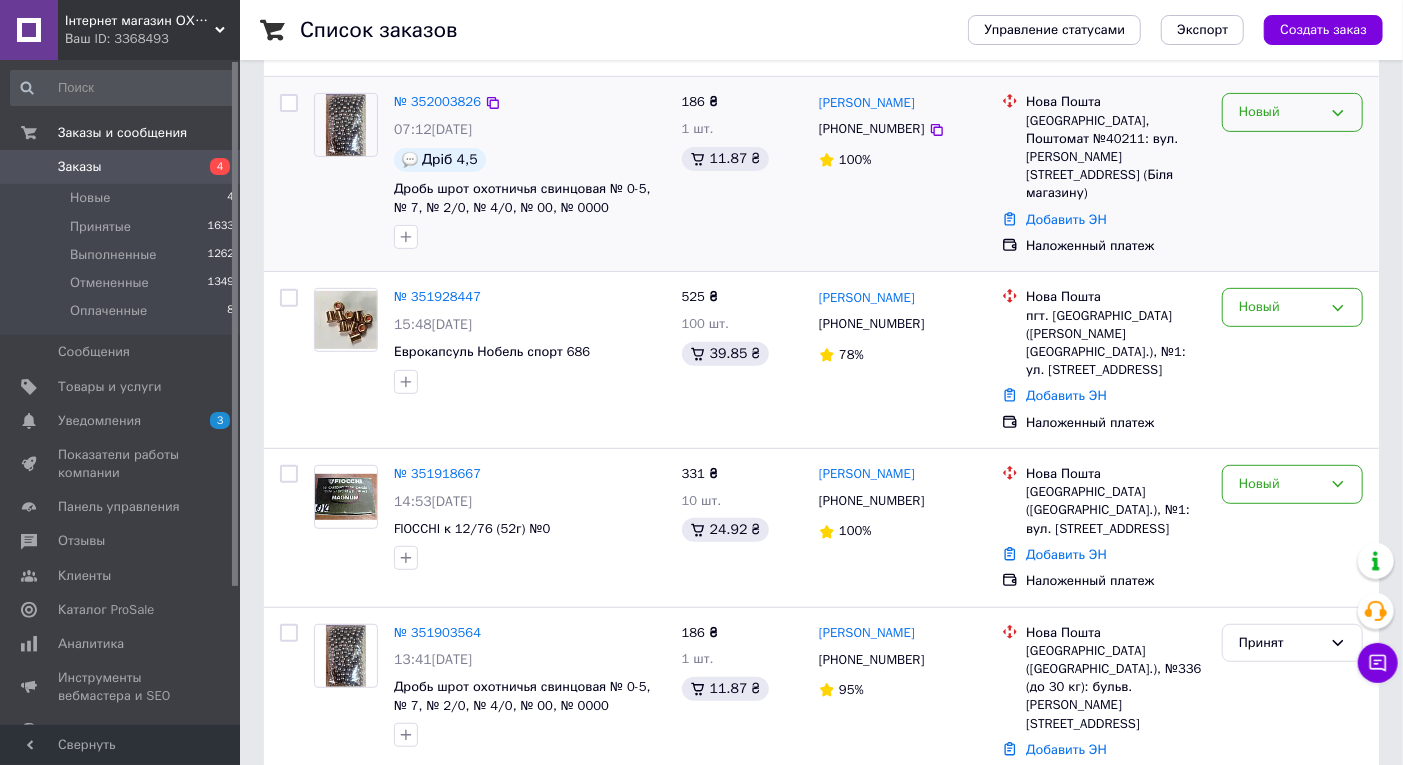 click 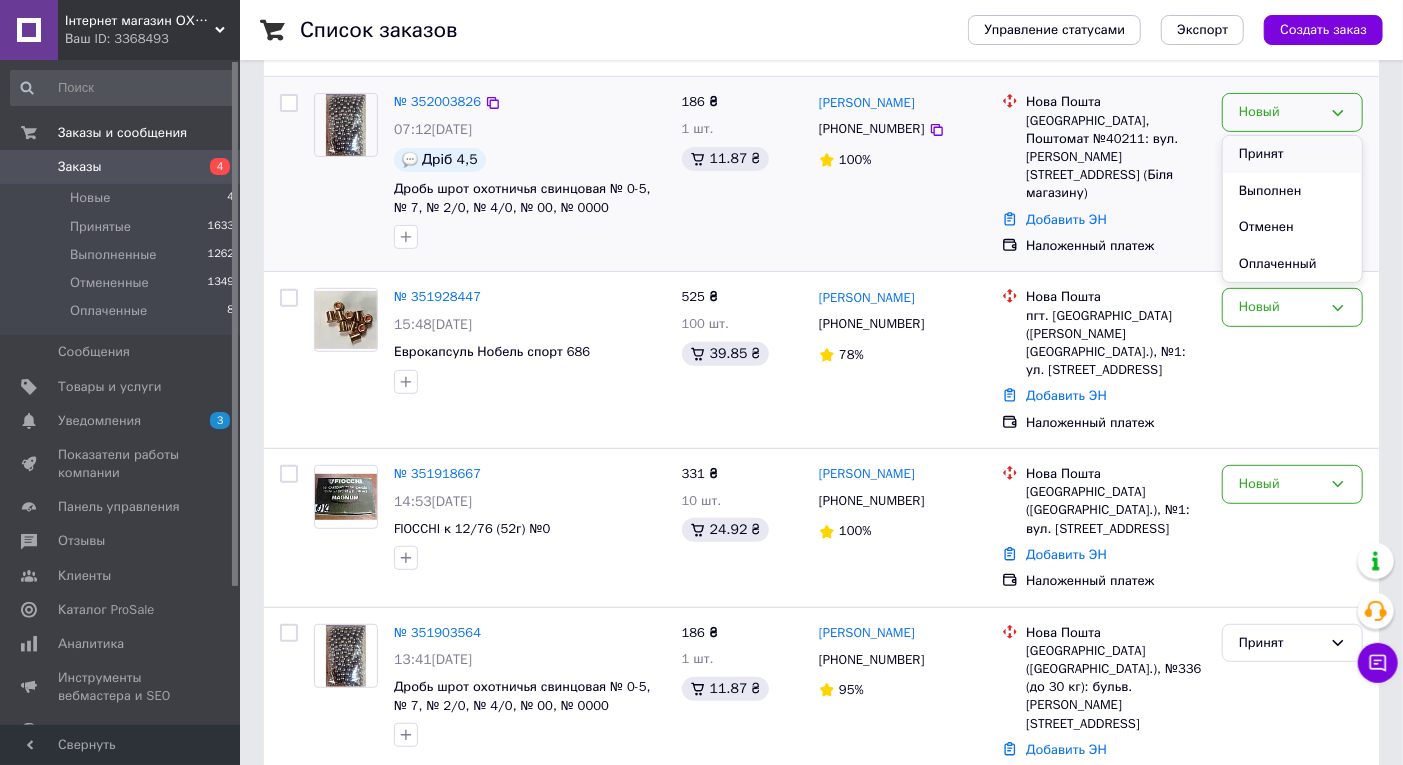 click on "Принят" at bounding box center [1292, 154] 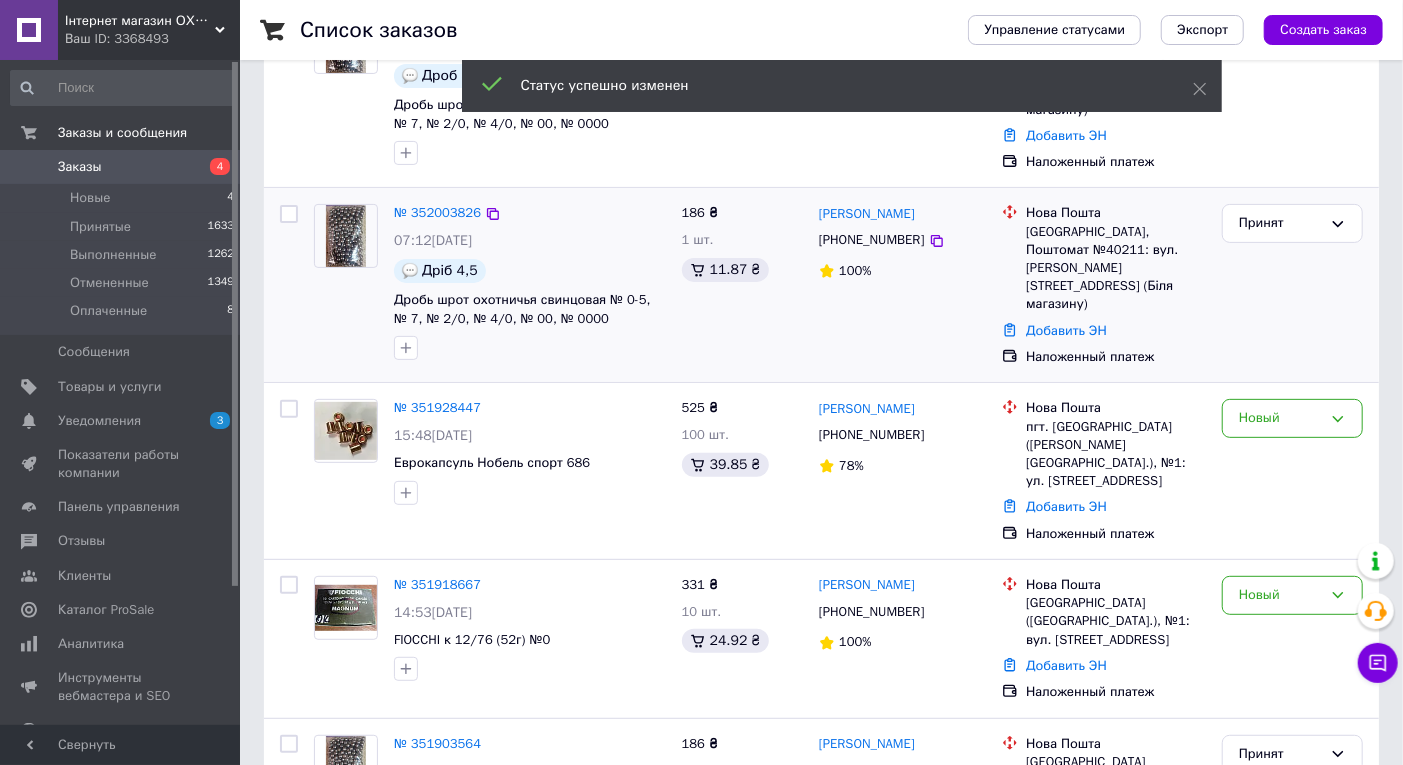 scroll, scrollTop: 333, scrollLeft: 0, axis: vertical 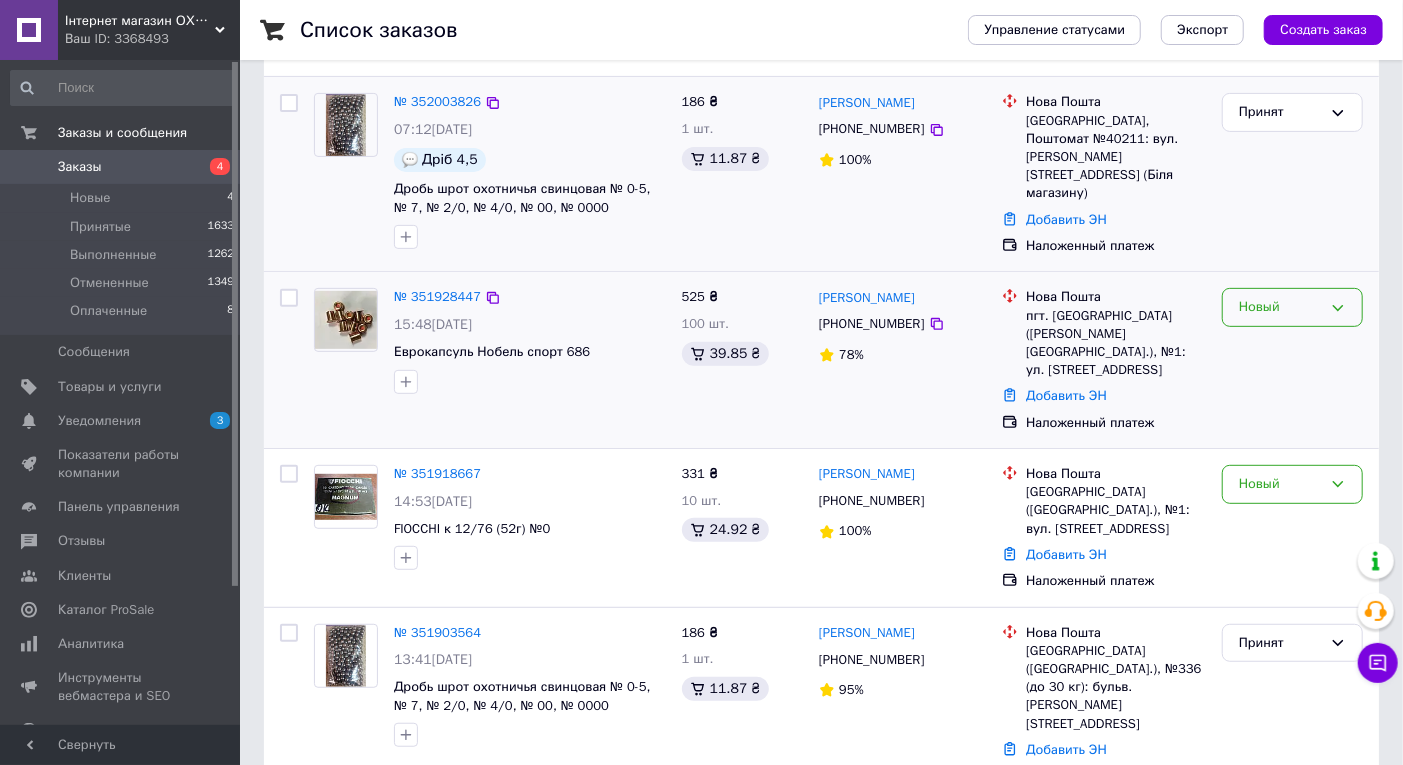 click 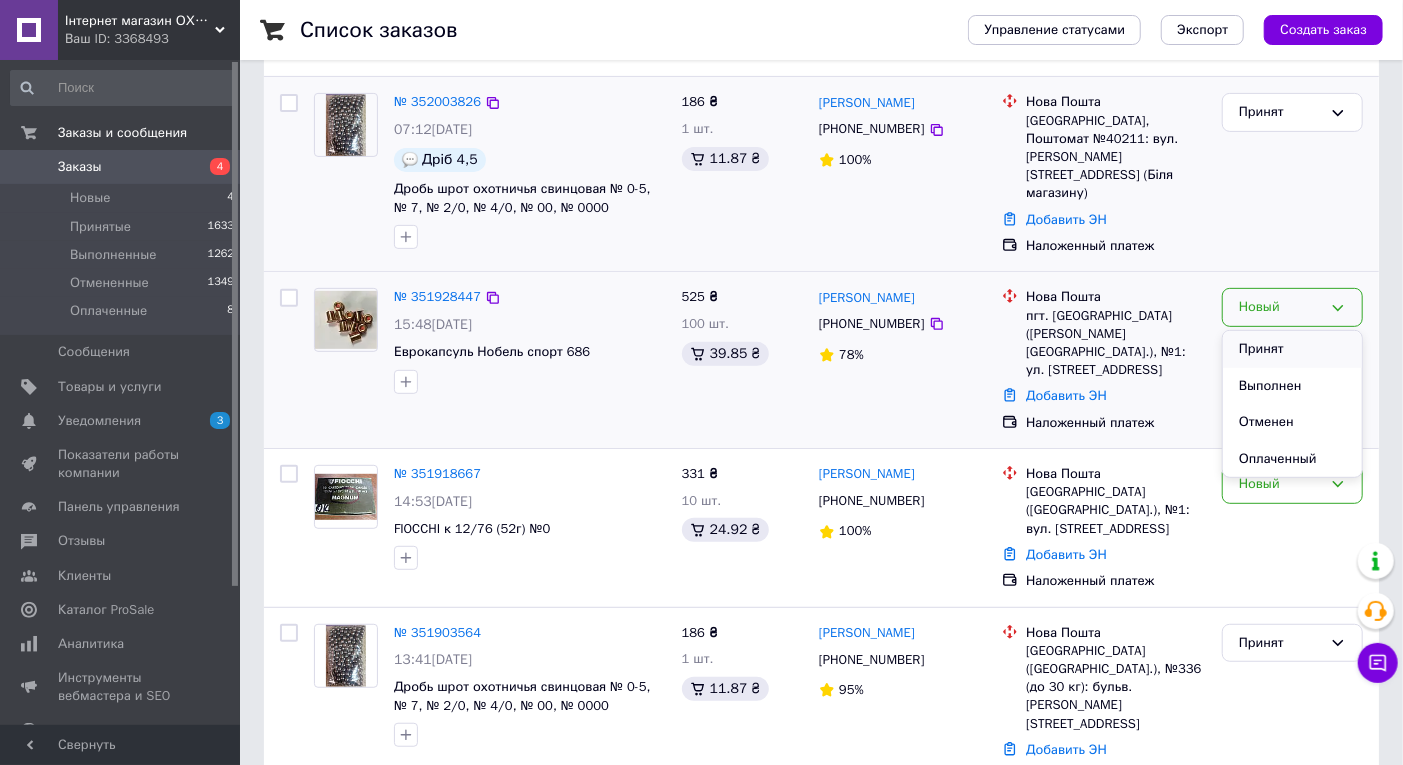 click on "Принят" at bounding box center [1292, 349] 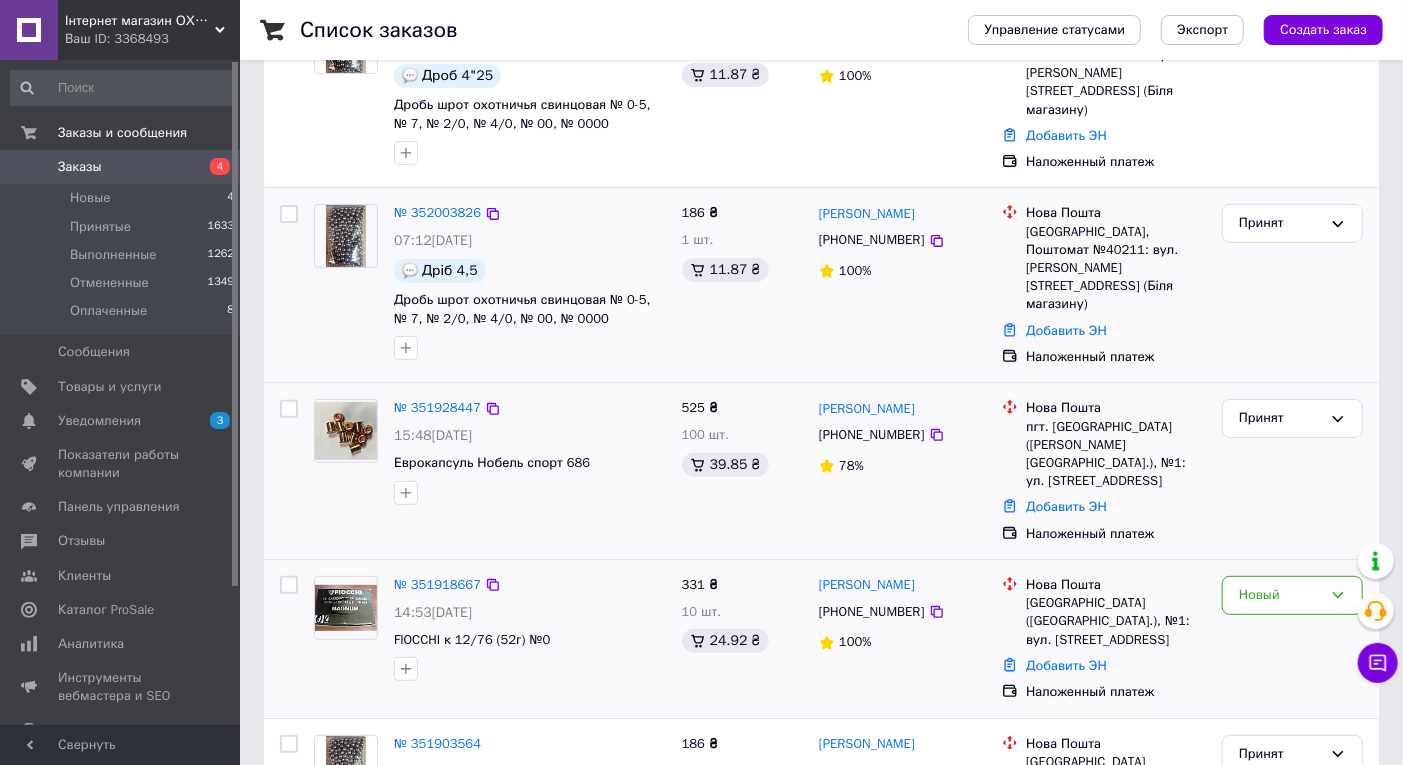scroll, scrollTop: 0, scrollLeft: 0, axis: both 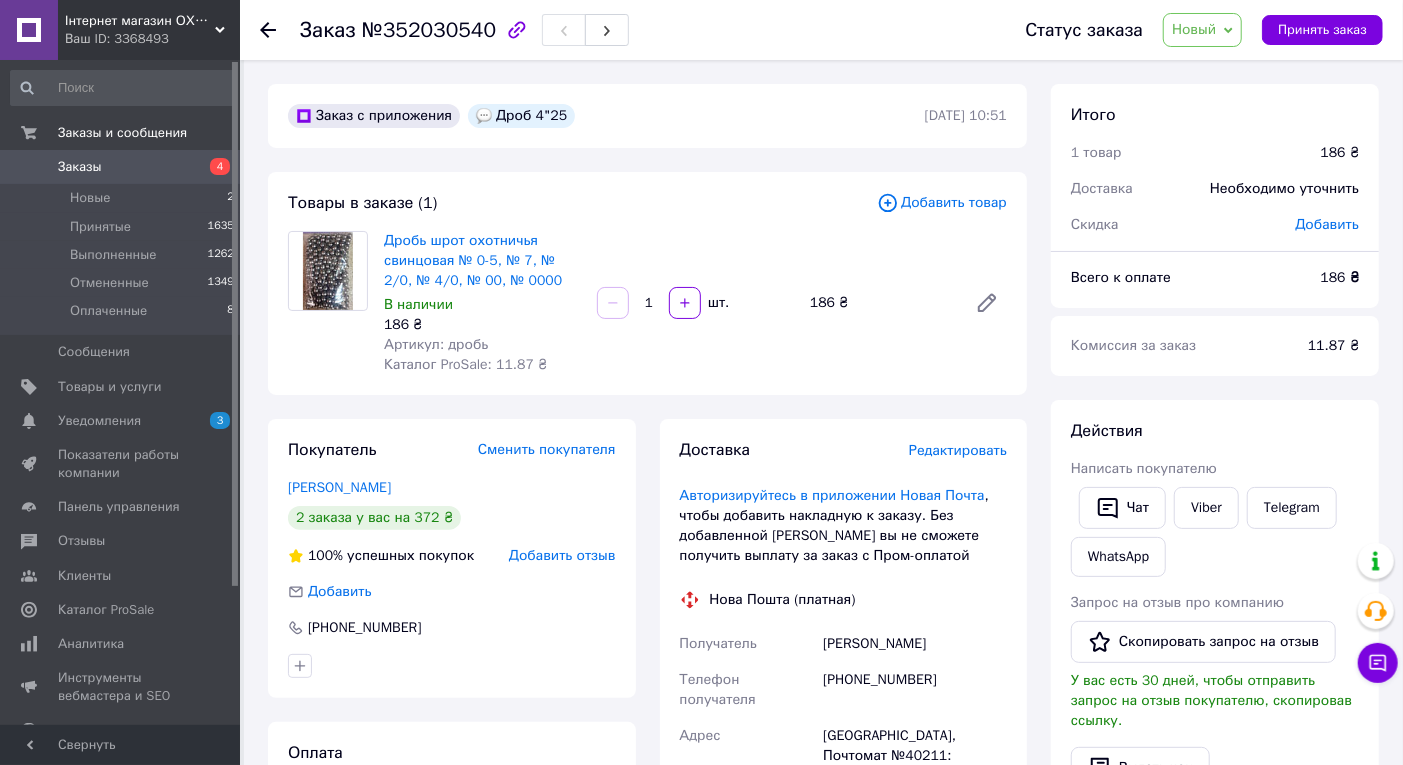 click on "Новый" at bounding box center [1202, 30] 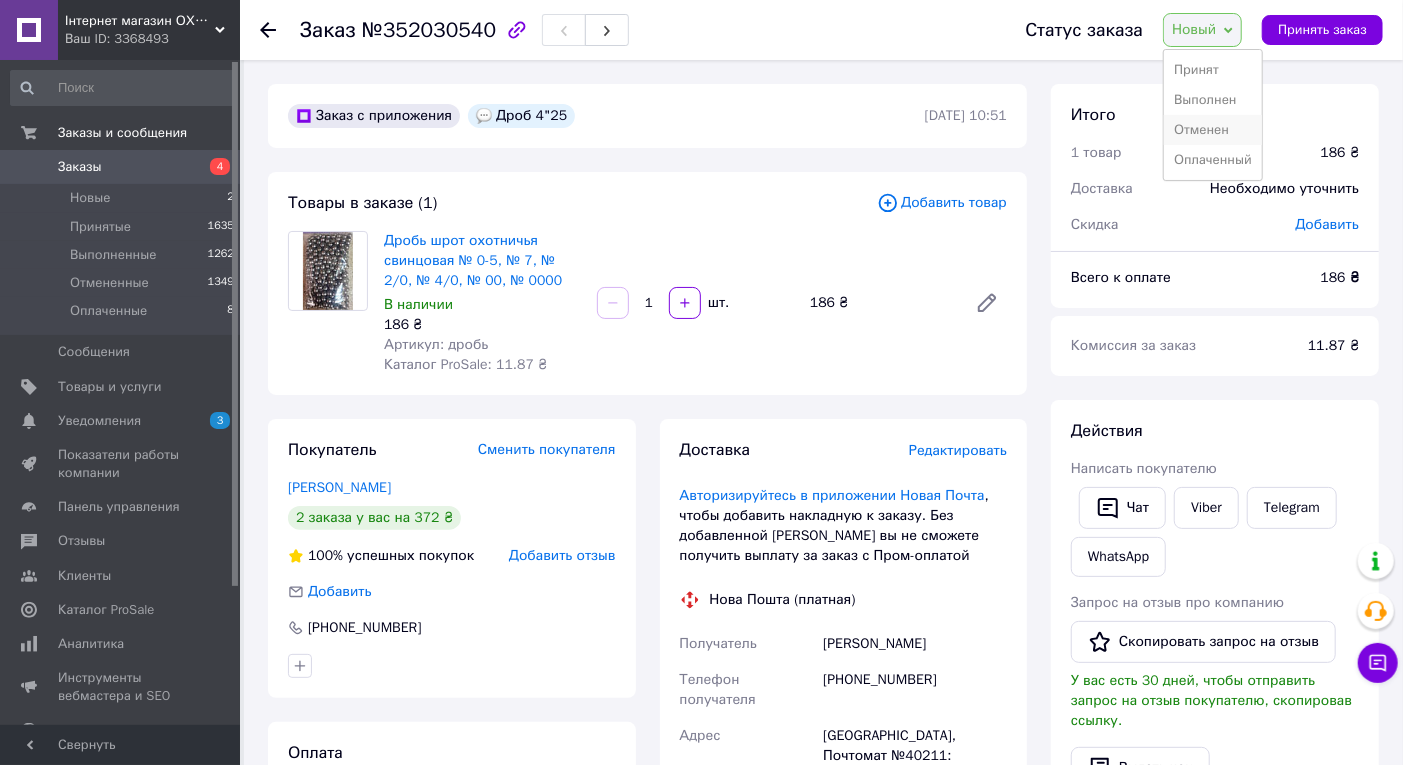 click on "Отменен" at bounding box center [1213, 130] 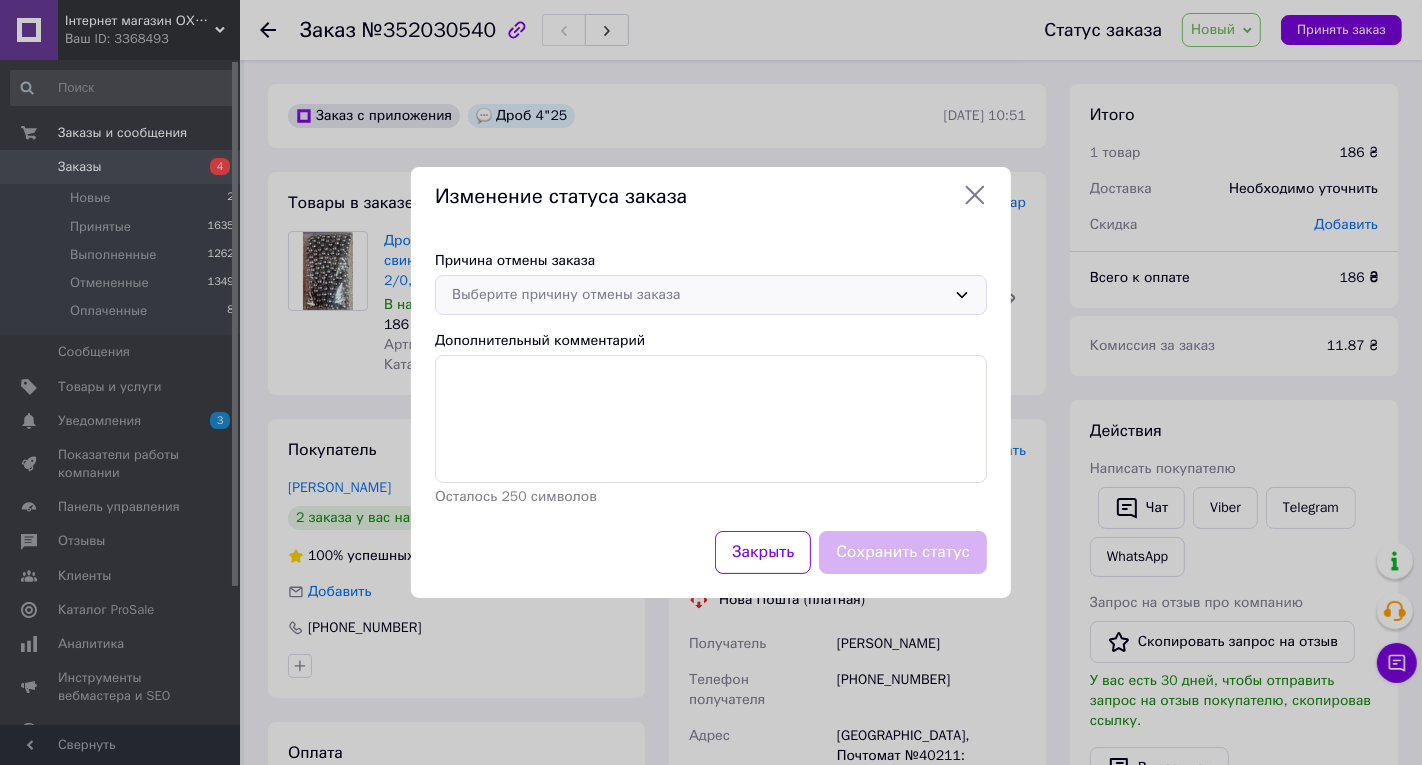 click on "Выберите причину отмены заказа" at bounding box center [699, 295] 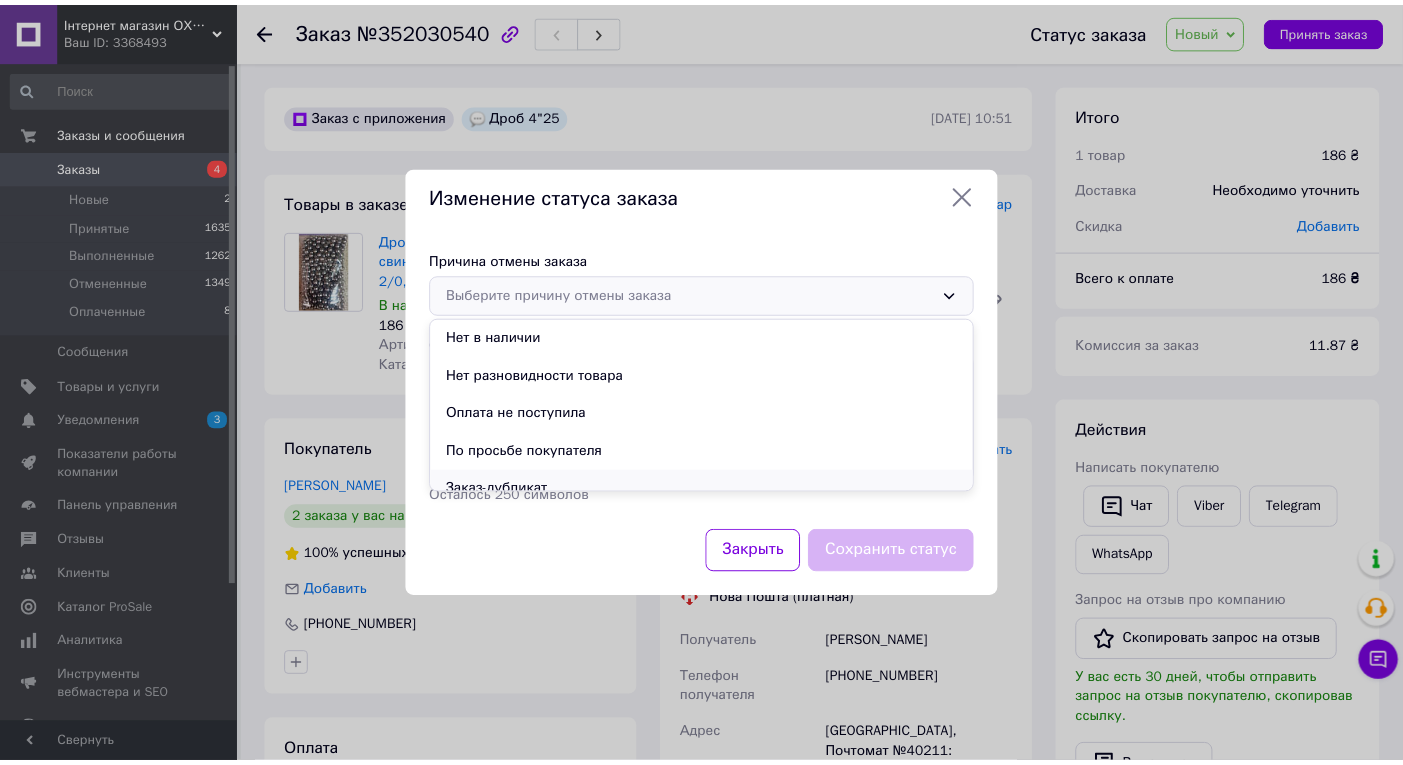 scroll, scrollTop: 93, scrollLeft: 0, axis: vertical 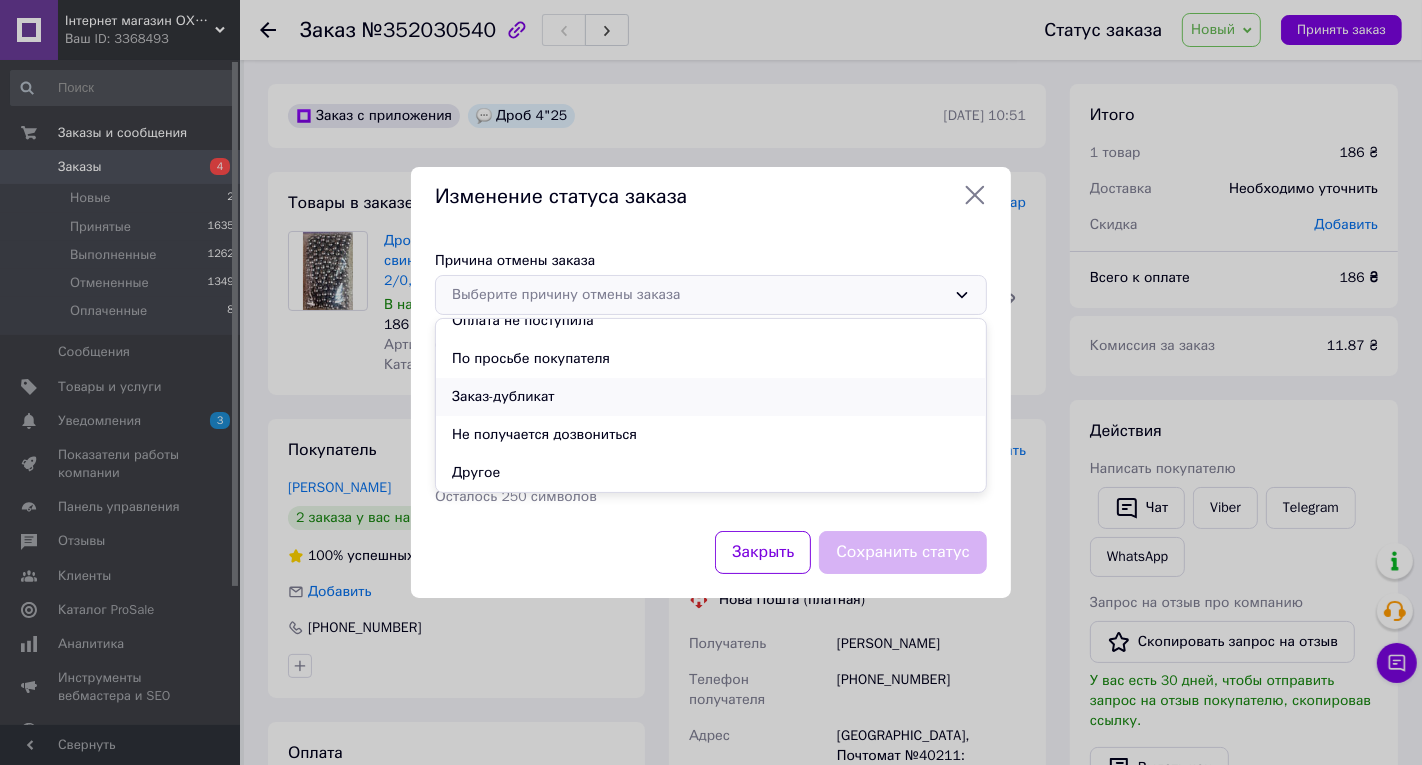click on "Заказ-дубликат" at bounding box center (711, 397) 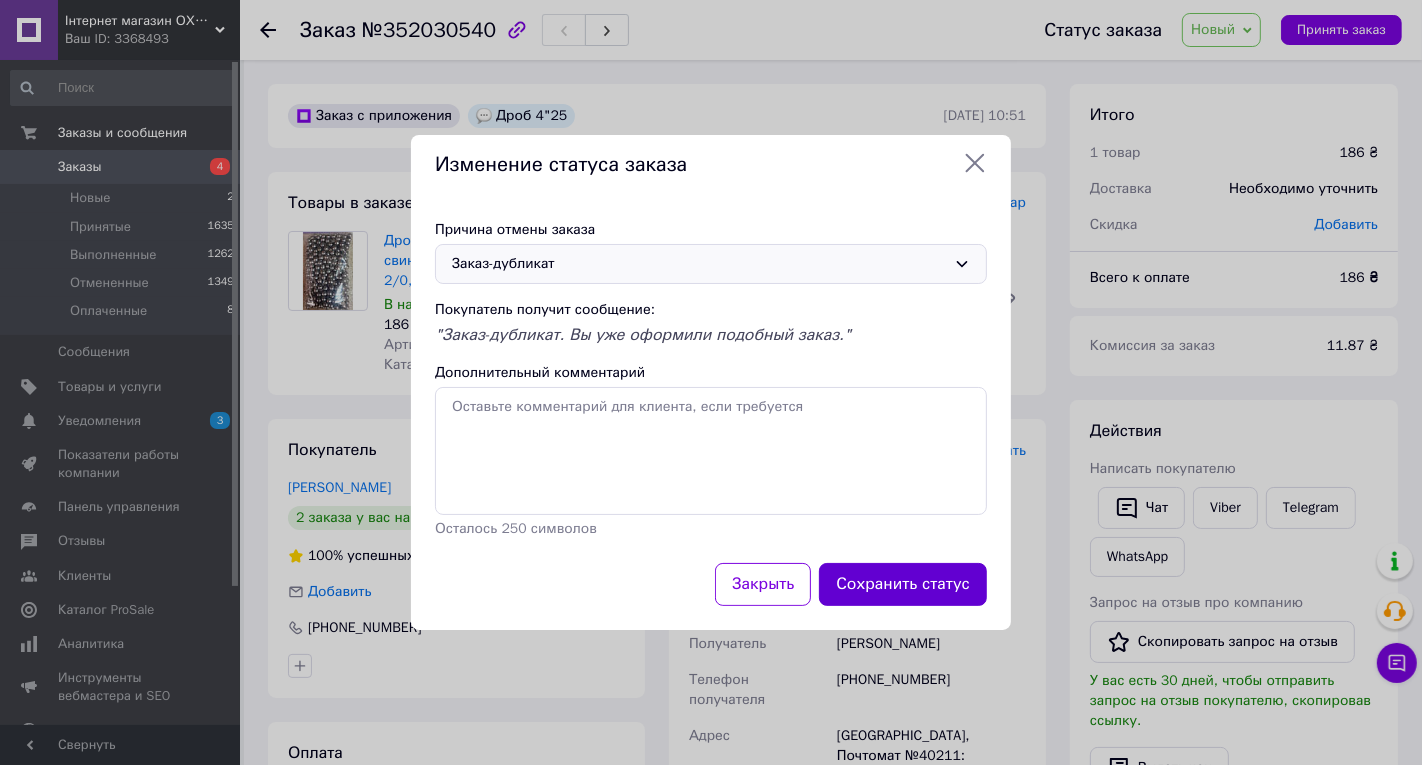click on "Сохранить статус" at bounding box center [903, 584] 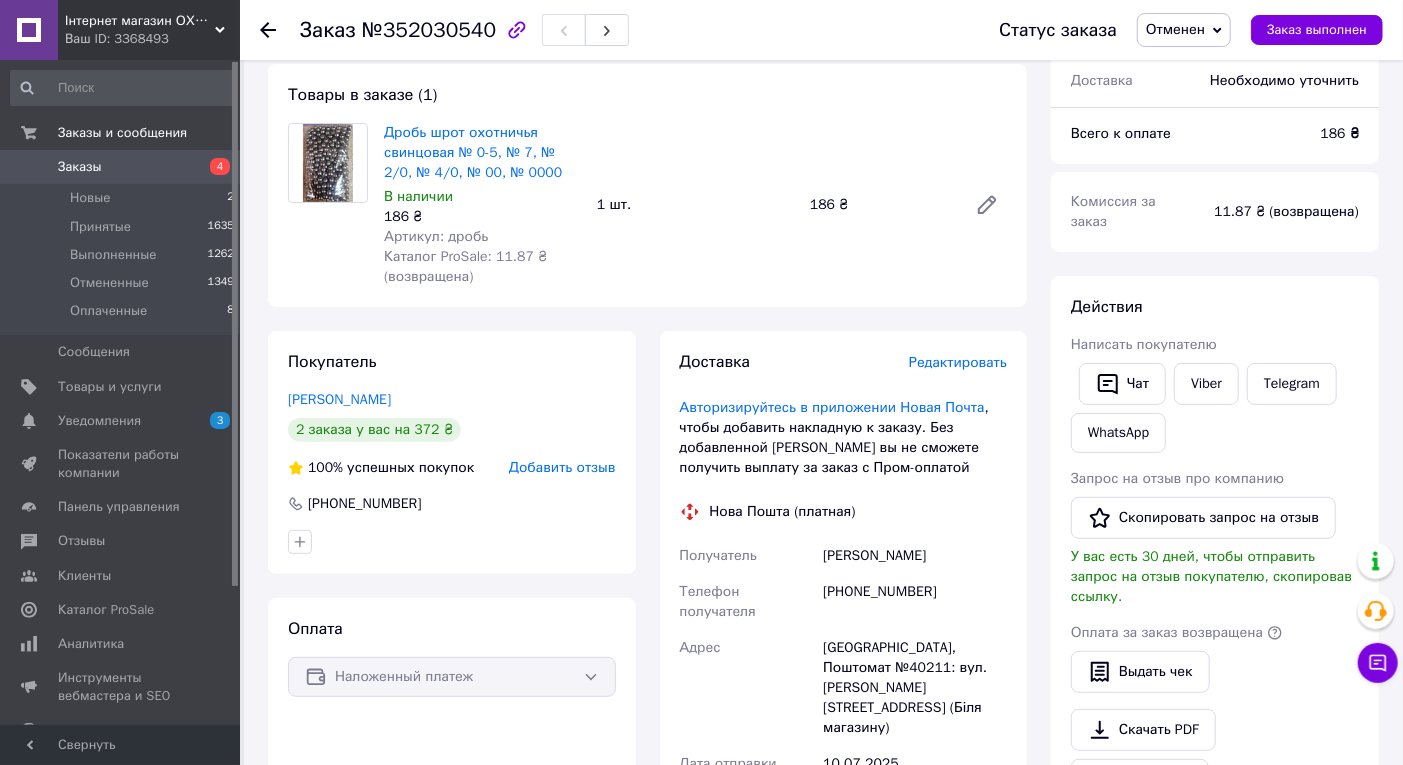 scroll, scrollTop: 0, scrollLeft: 0, axis: both 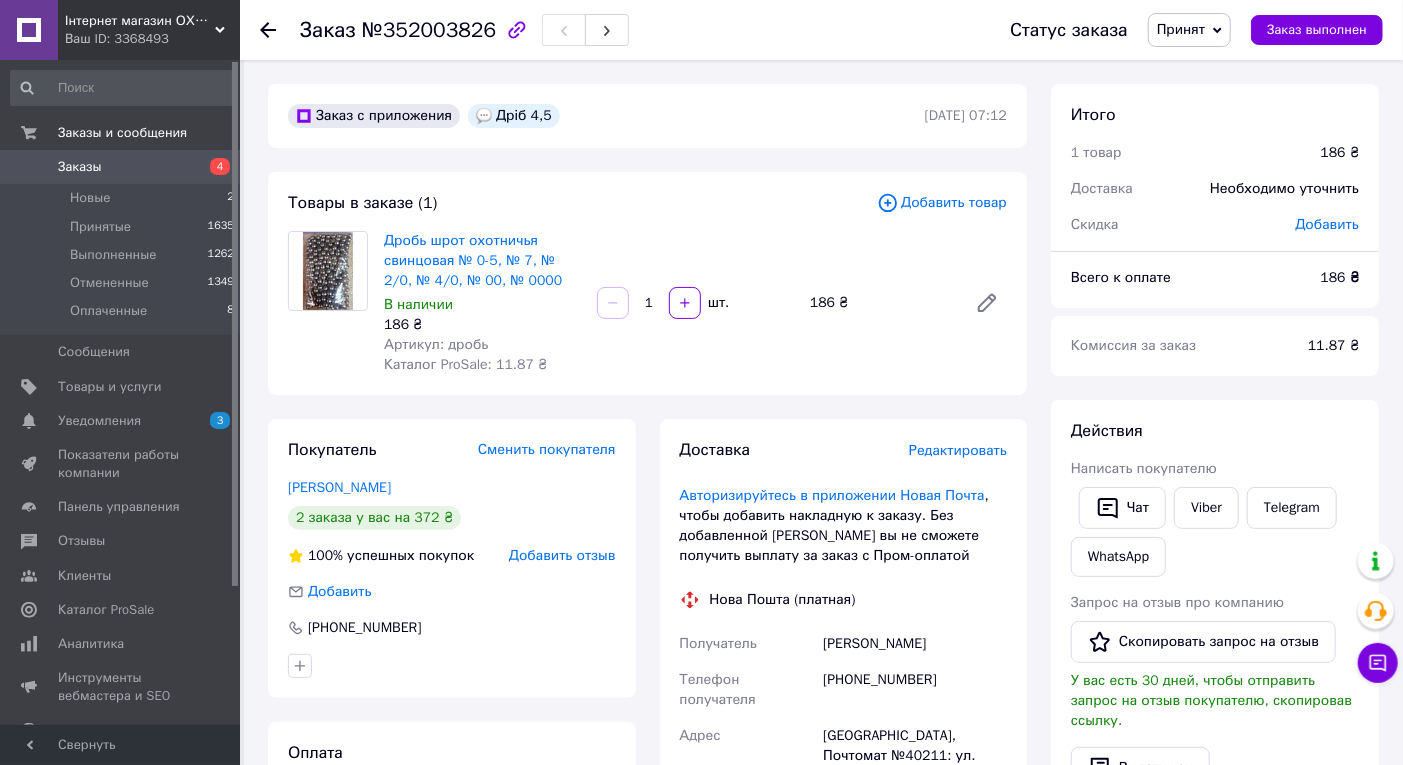click on "Заказы" at bounding box center (121, 167) 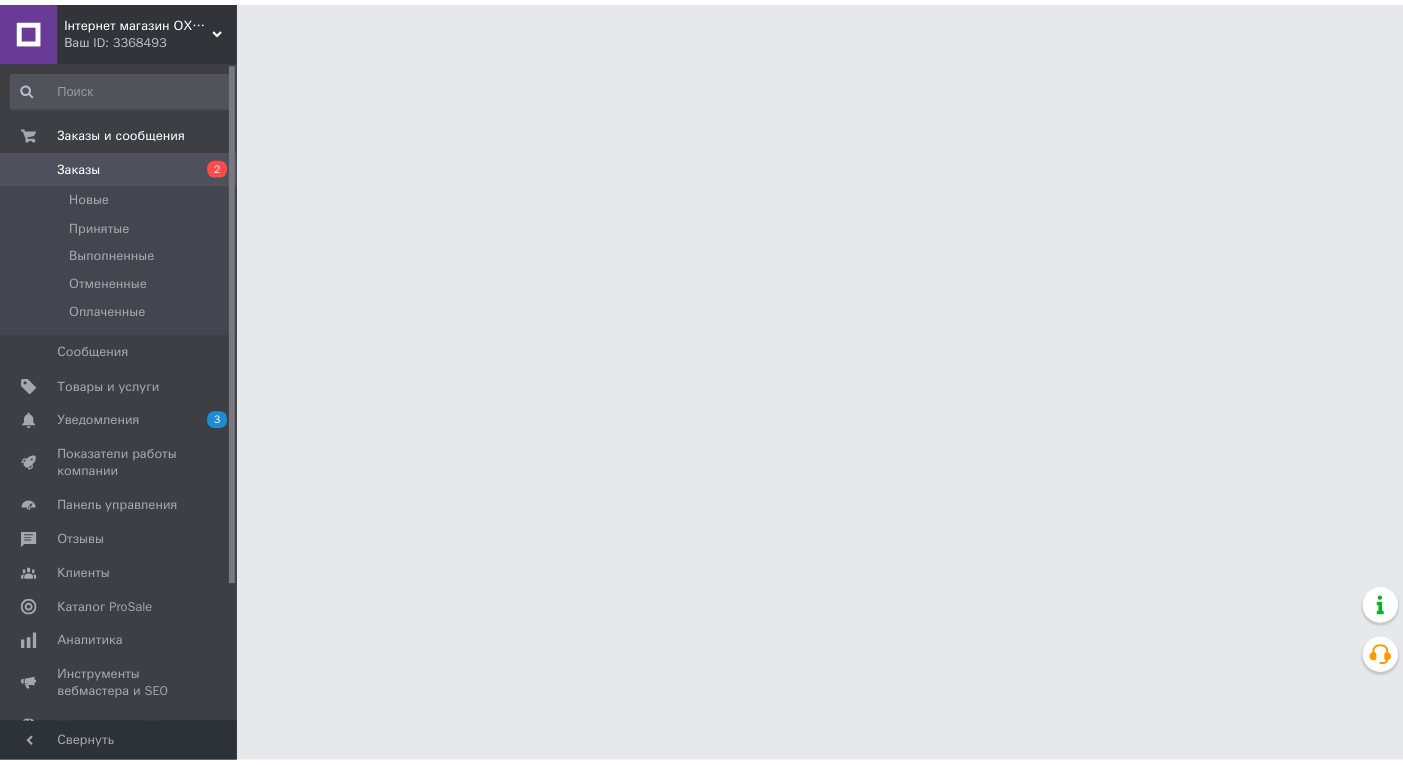 scroll, scrollTop: 0, scrollLeft: 0, axis: both 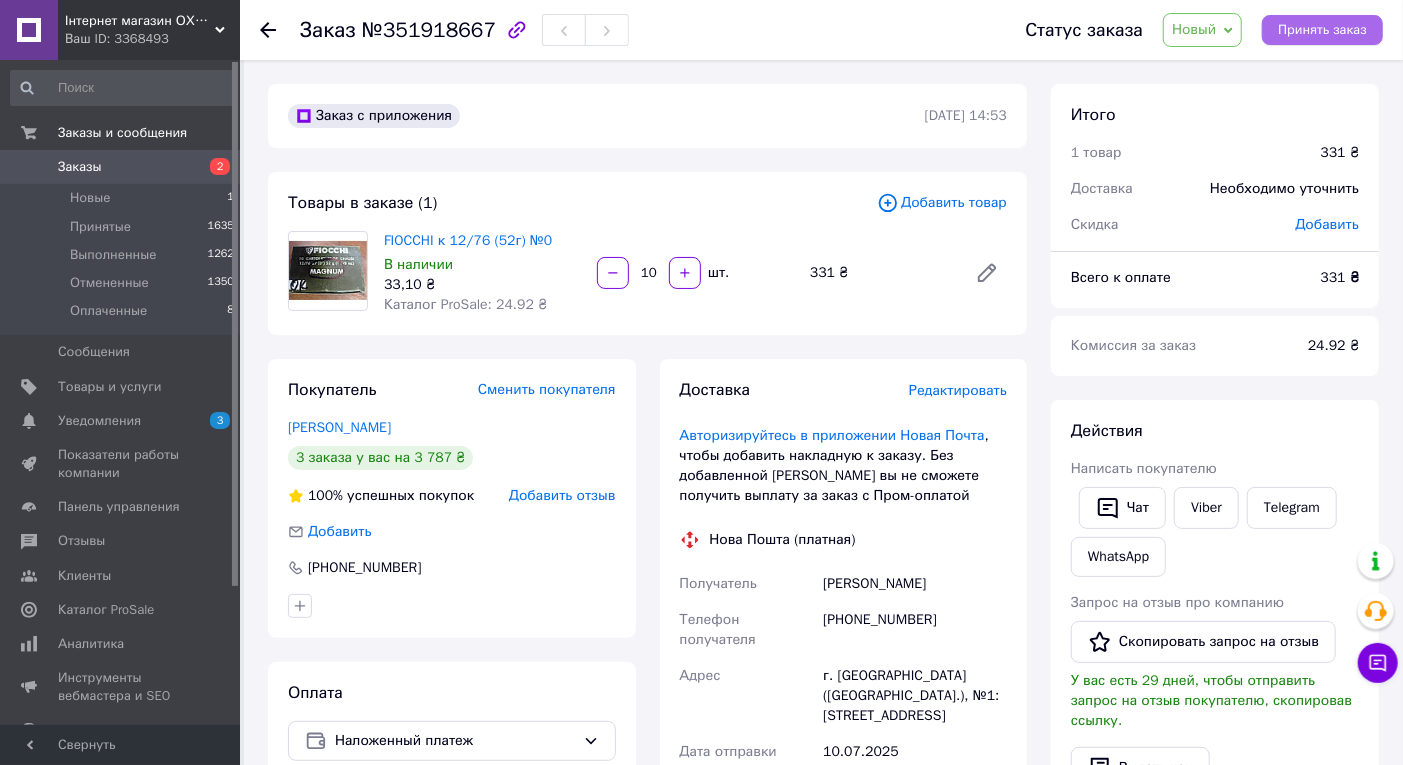 click on "Принять заказ" at bounding box center [1322, 30] 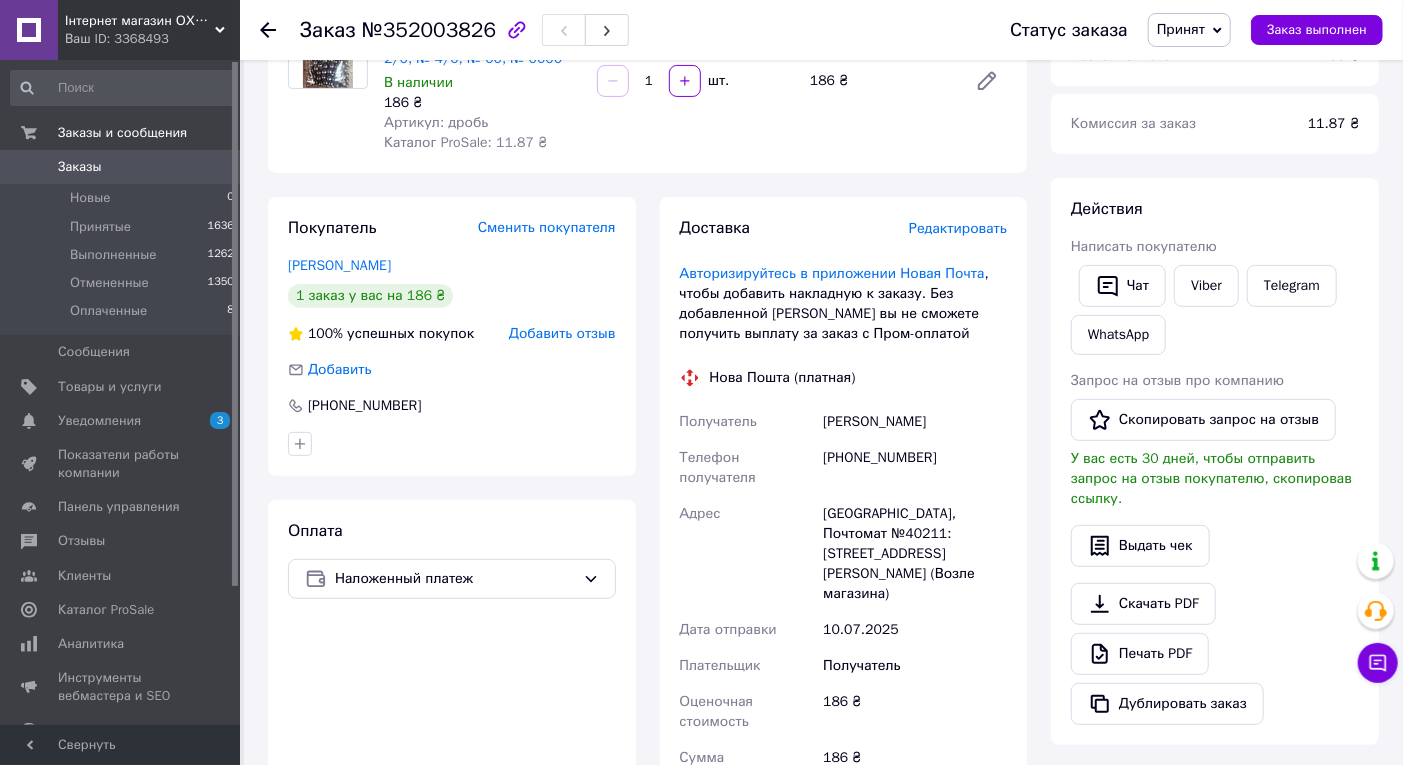 scroll, scrollTop: 333, scrollLeft: 0, axis: vertical 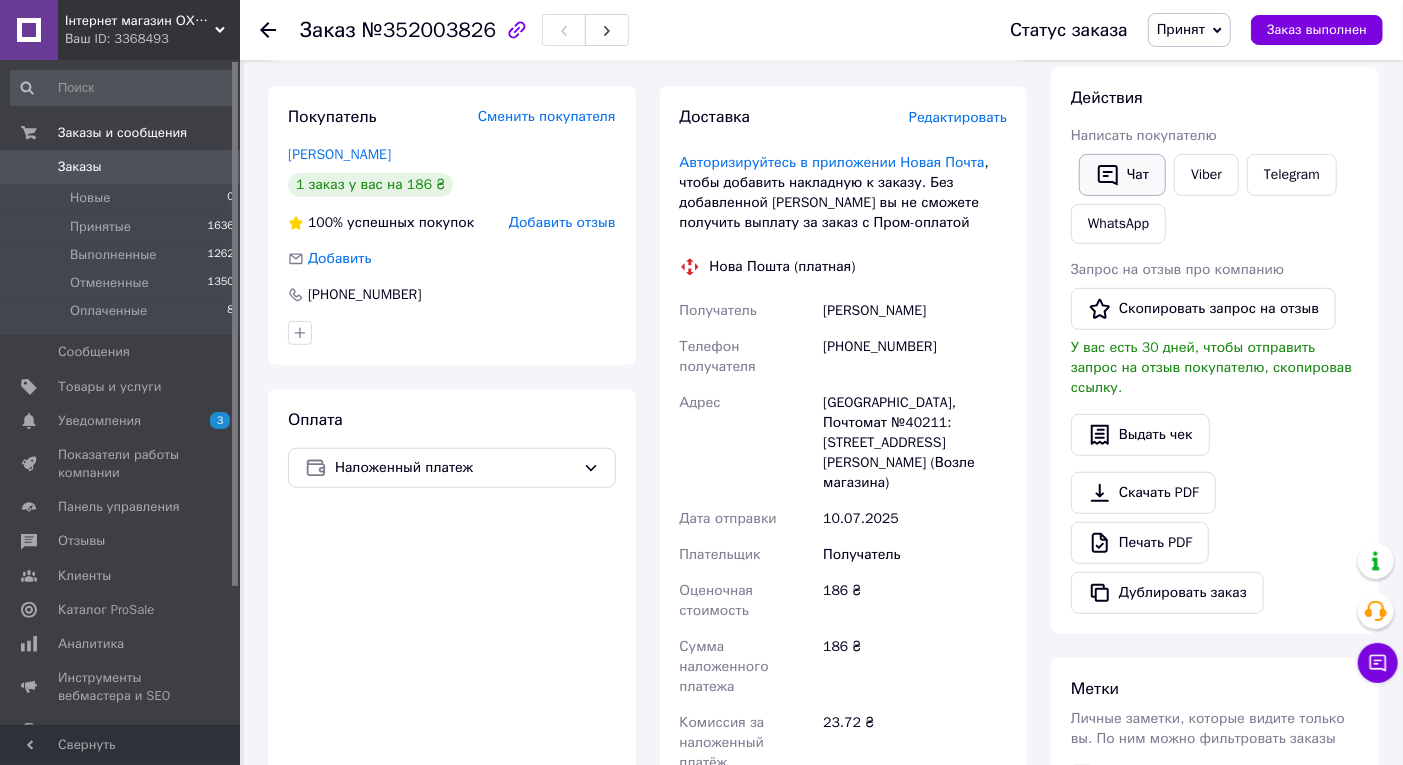 click 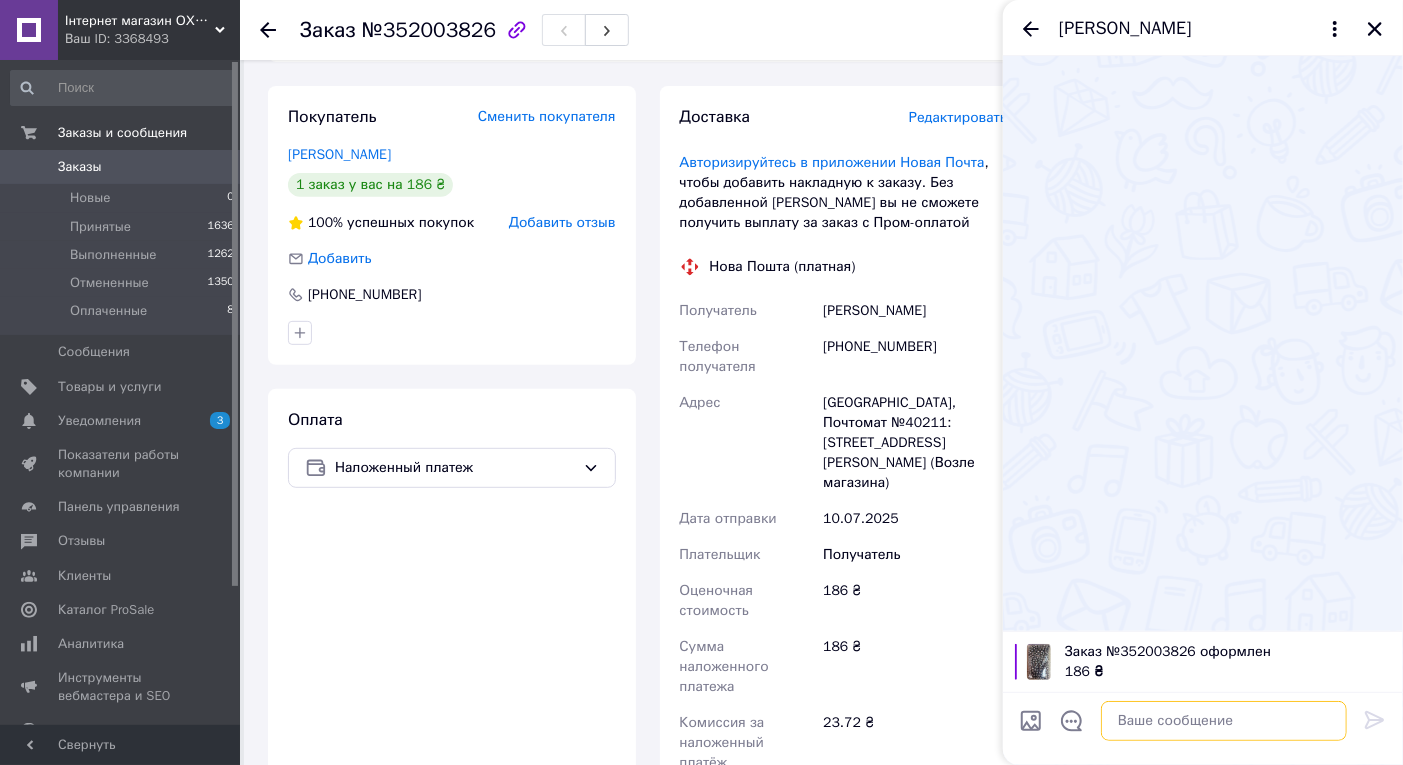 click at bounding box center [1224, 721] 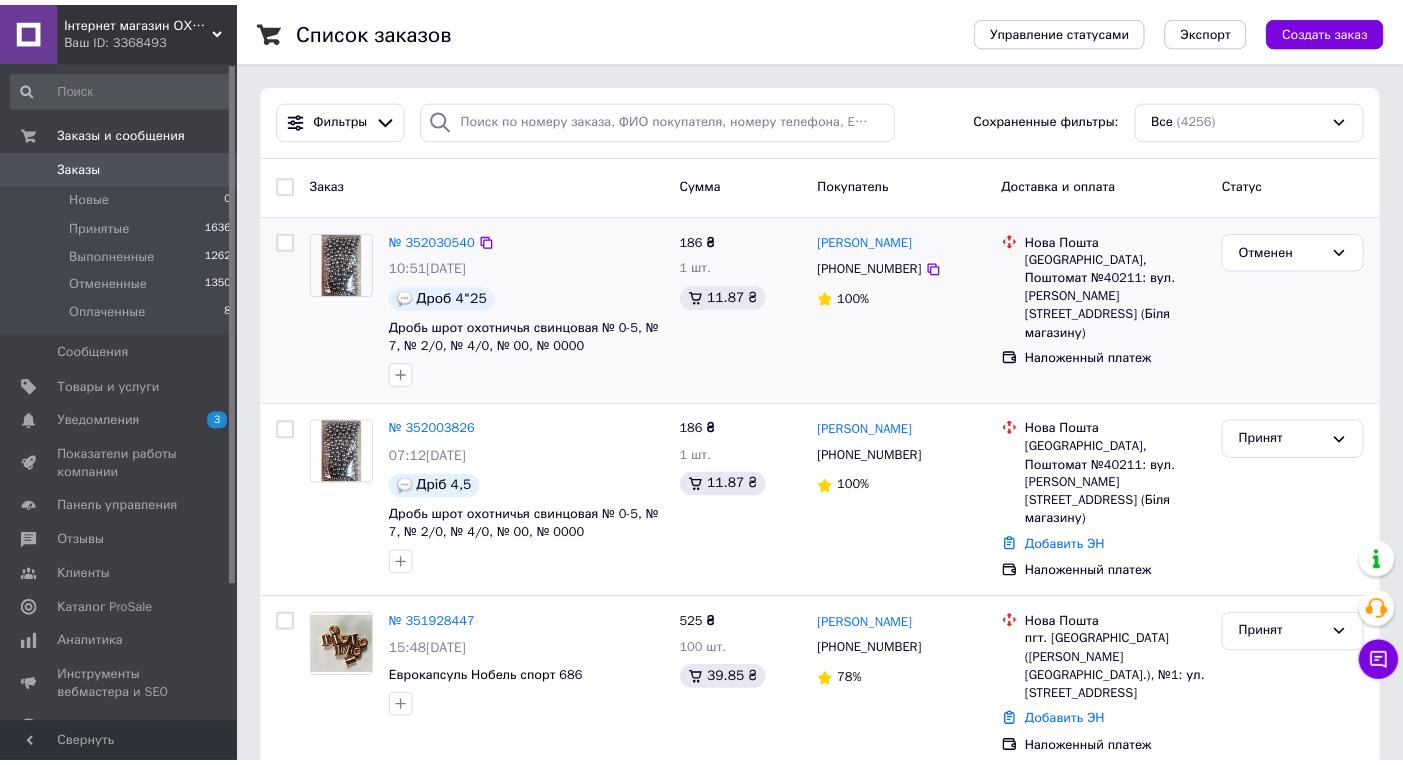 scroll, scrollTop: 0, scrollLeft: 0, axis: both 